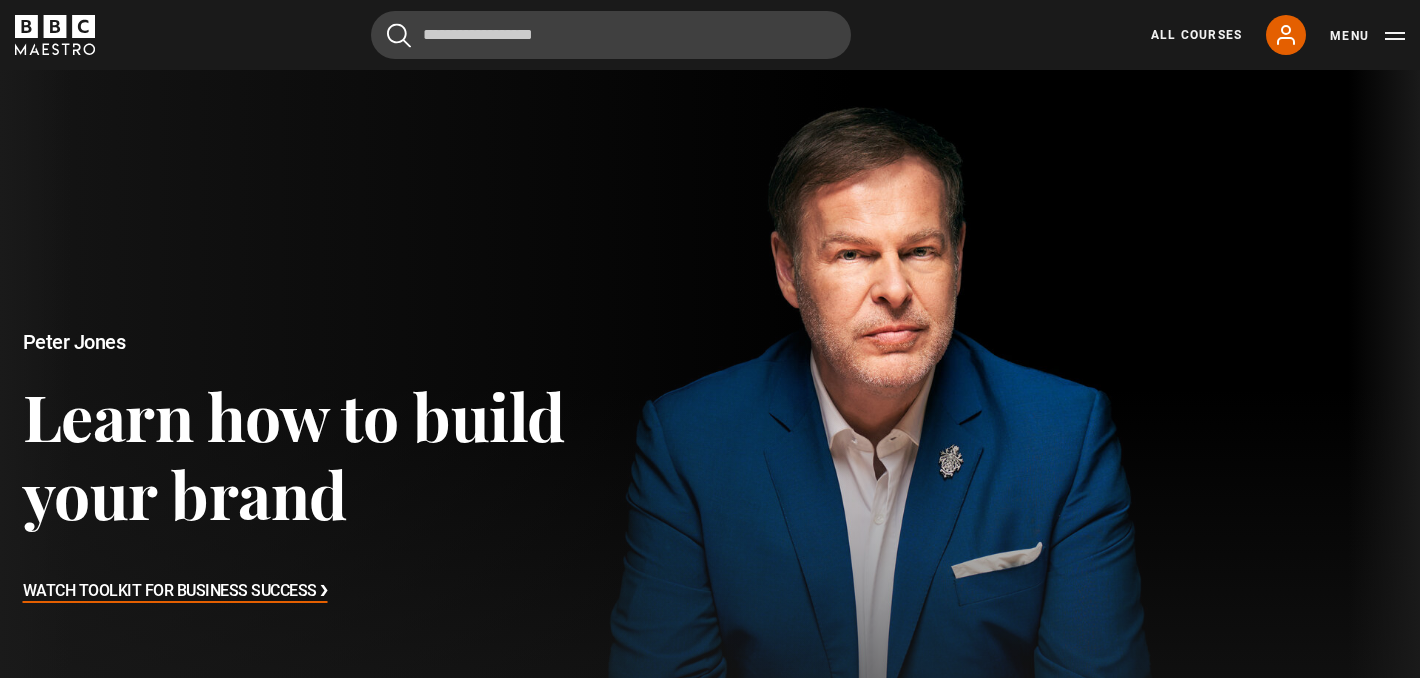 scroll, scrollTop: 458, scrollLeft: 0, axis: vertical 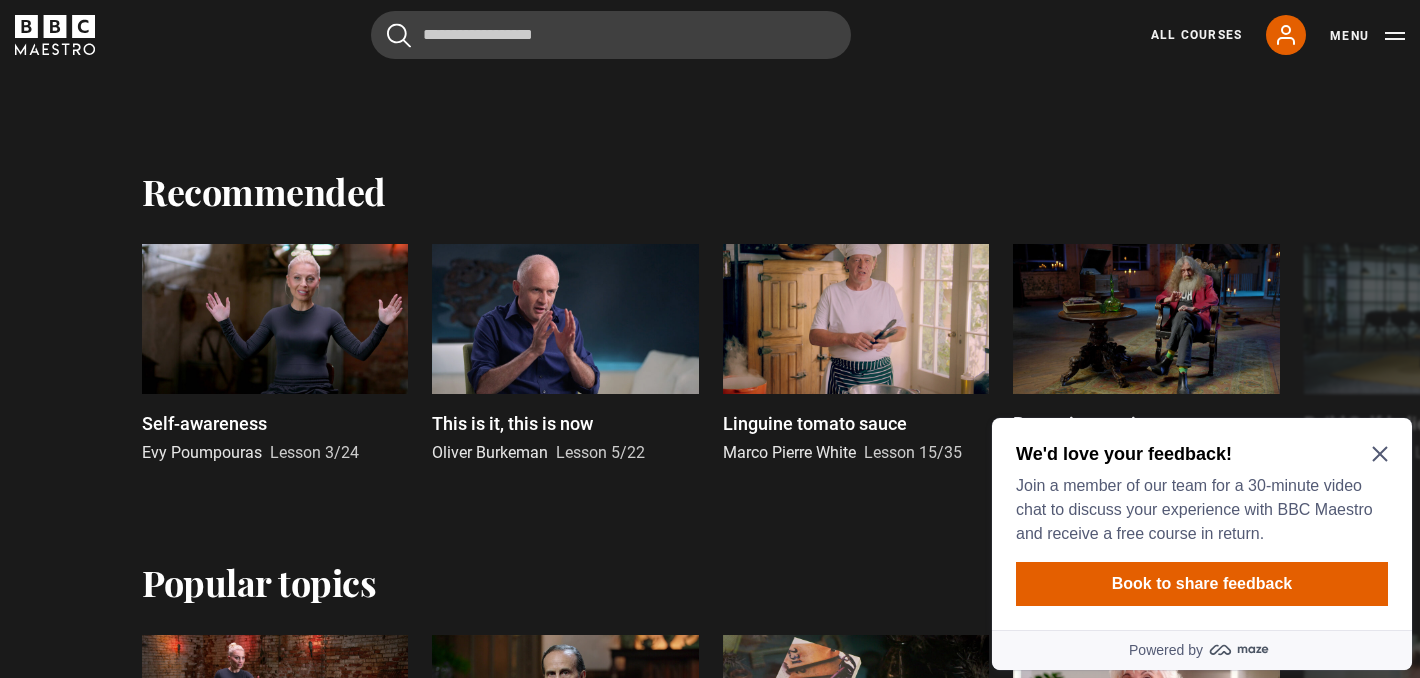 click on "Skip to main content
Cancel
Courses
Previous courses
Next courses
Agatha Christie Writing 12  Related Lessons New Ago Perrone Mastering Mixology 22  Related Lessons New Isabel Allende Magical Storytelling 22  Related Lessons New Evy Poumpouras The Art of Influence 24  Related Lessons New Trinny Woodall Thriving in Business 24  Related Lessons Beata Heuman Interior Design 20  Related Lessons New Eric Vetro Sing Like the Stars 31  Related Lessons Stephanie Romiszewski  Sleep Better 21  Related Lessons Jo Malone CBE 7" at bounding box center [710, 1945] 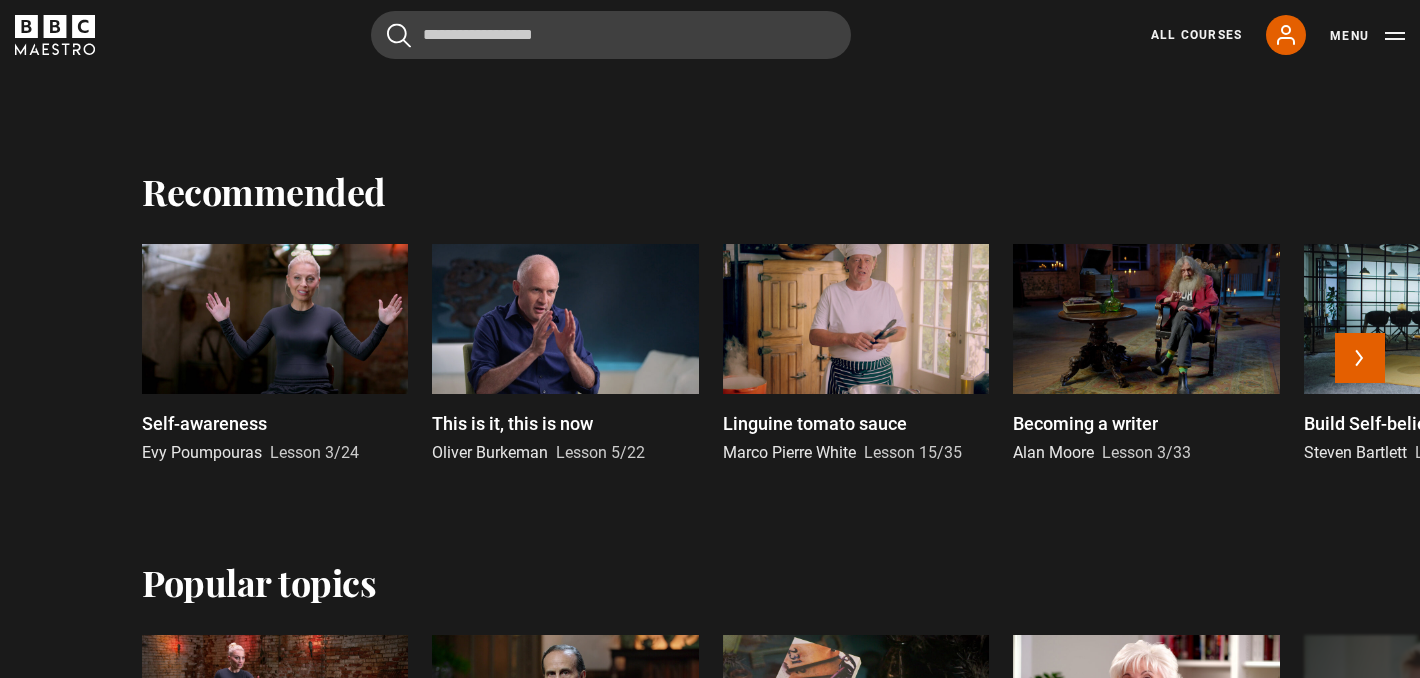 click at bounding box center [1146, 319] 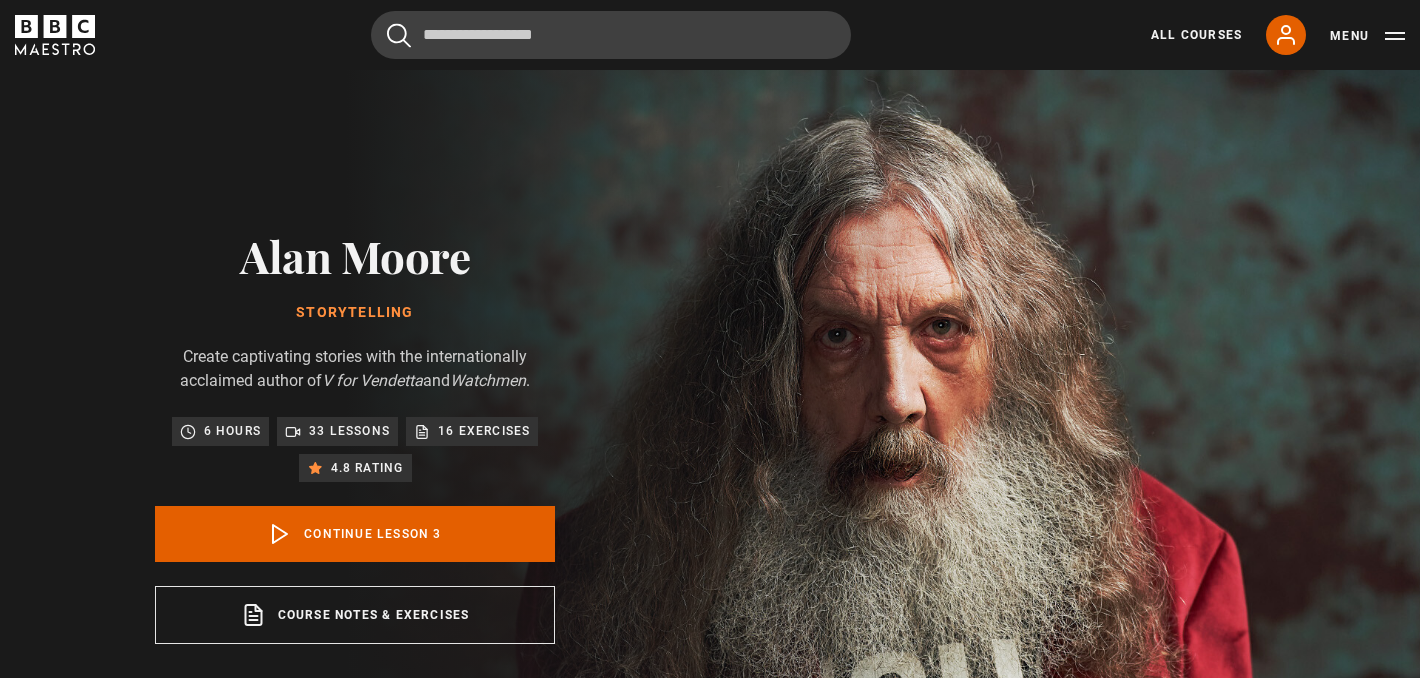 scroll, scrollTop: 804, scrollLeft: 0, axis: vertical 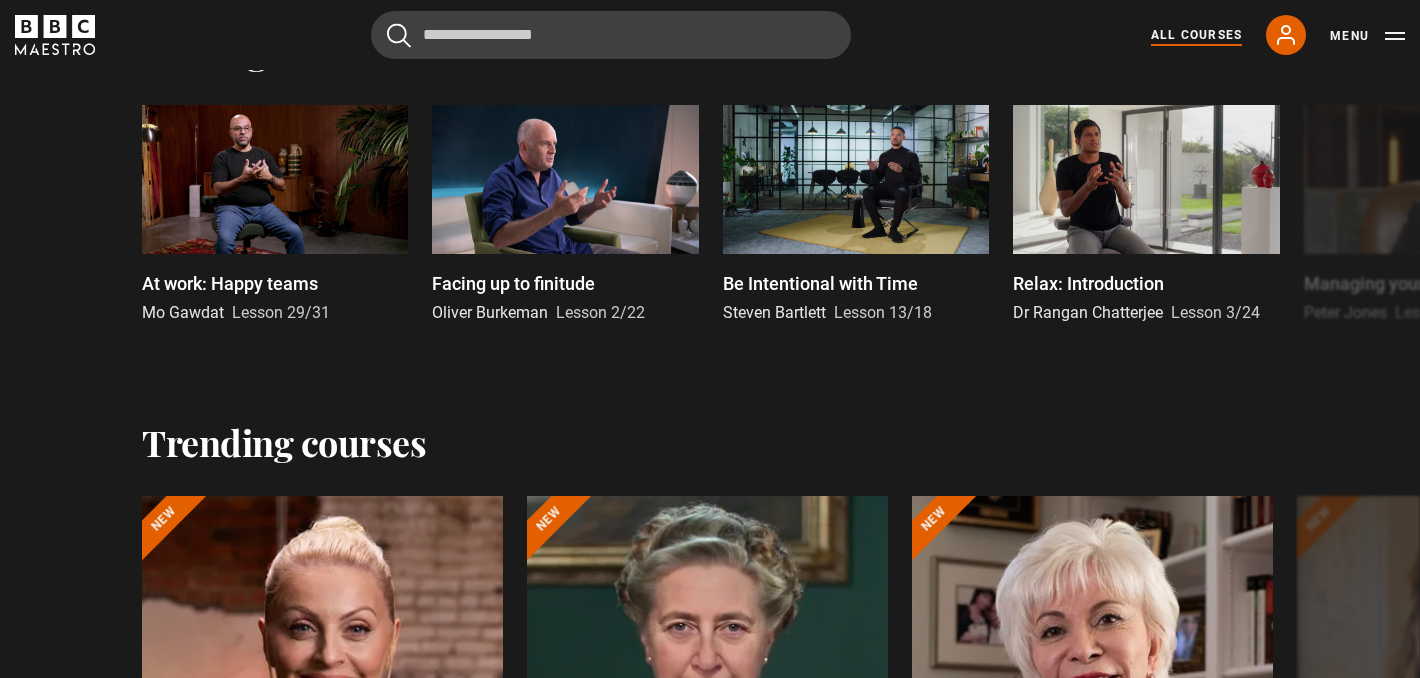click on "All Courses" at bounding box center (1196, 35) 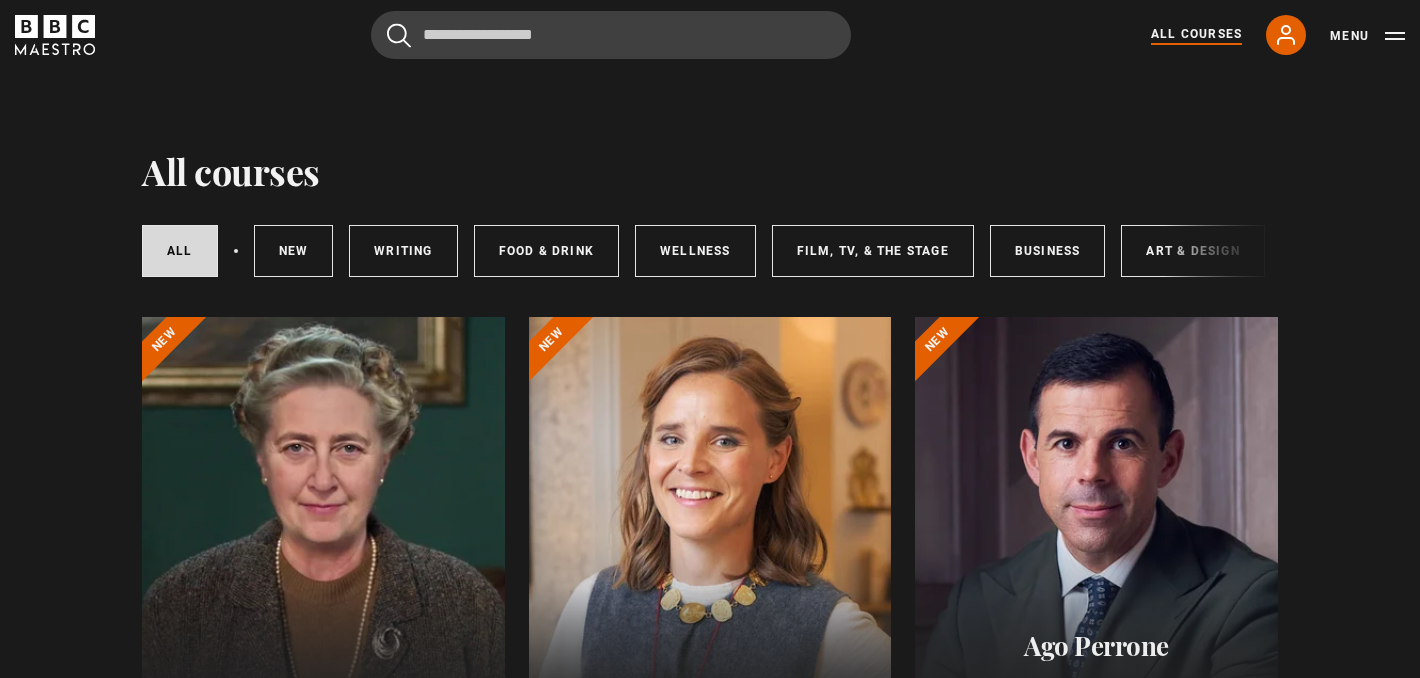 scroll, scrollTop: 0, scrollLeft: 0, axis: both 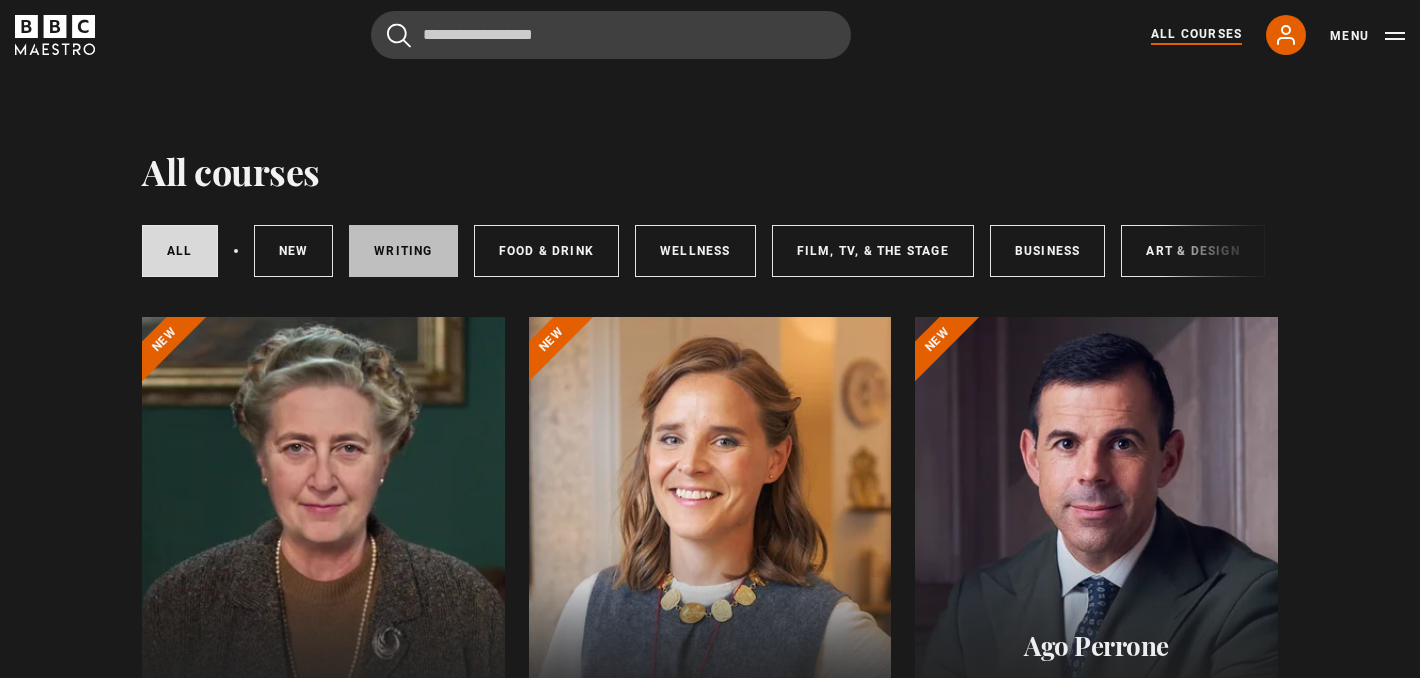 click on "Writing" at bounding box center (403, 251) 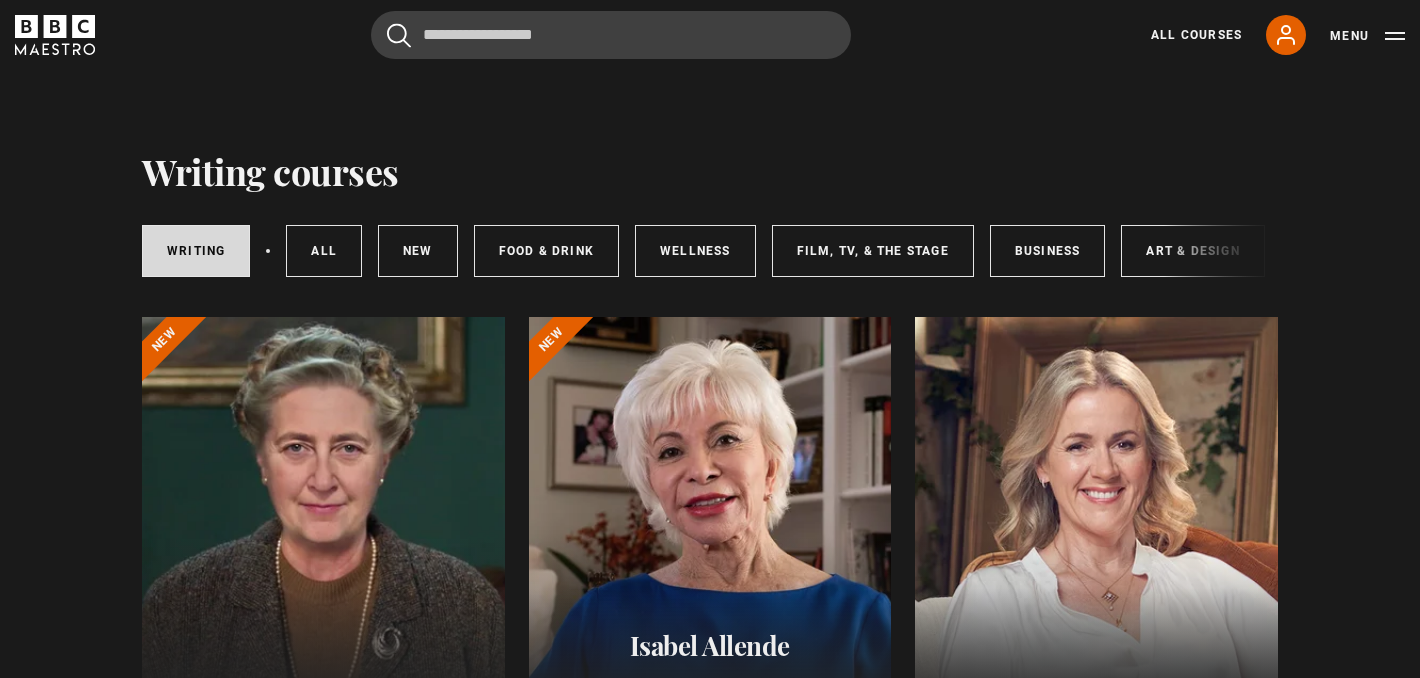 scroll, scrollTop: 0, scrollLeft: 0, axis: both 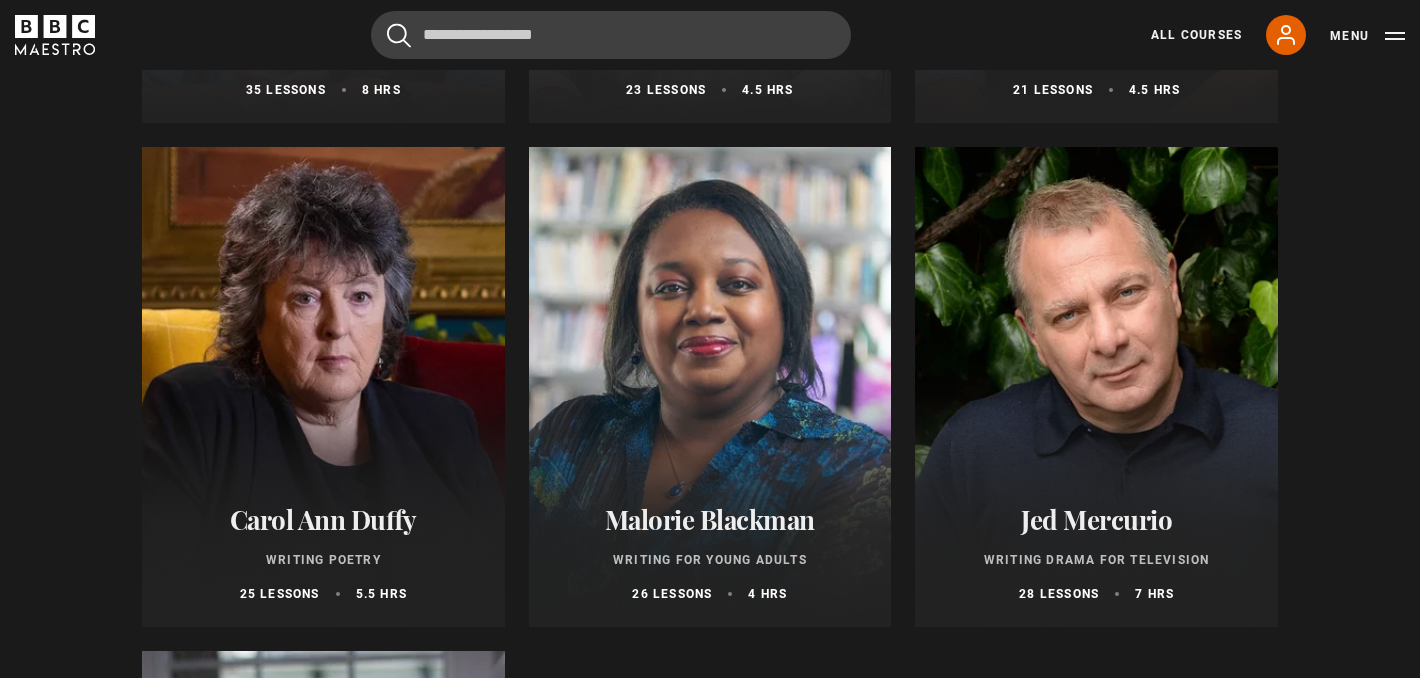 click at bounding box center [710, 387] 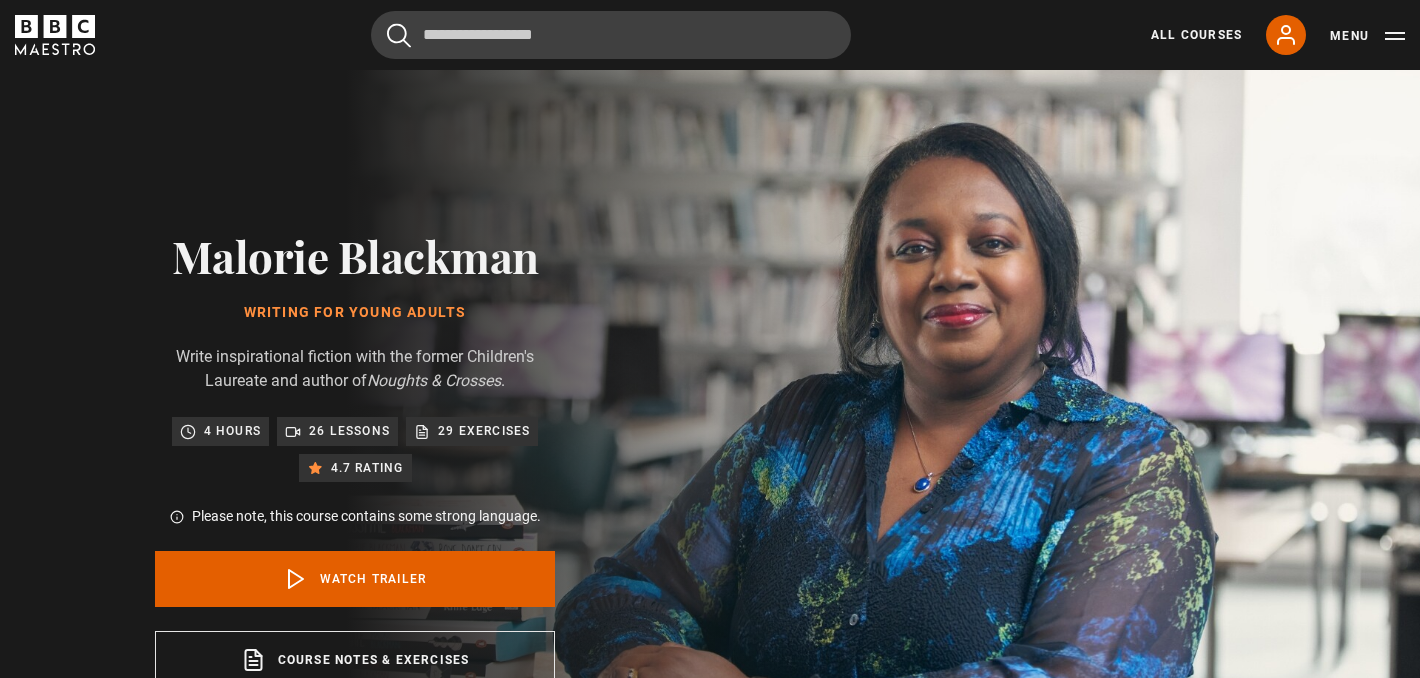 scroll, scrollTop: 0, scrollLeft: 0, axis: both 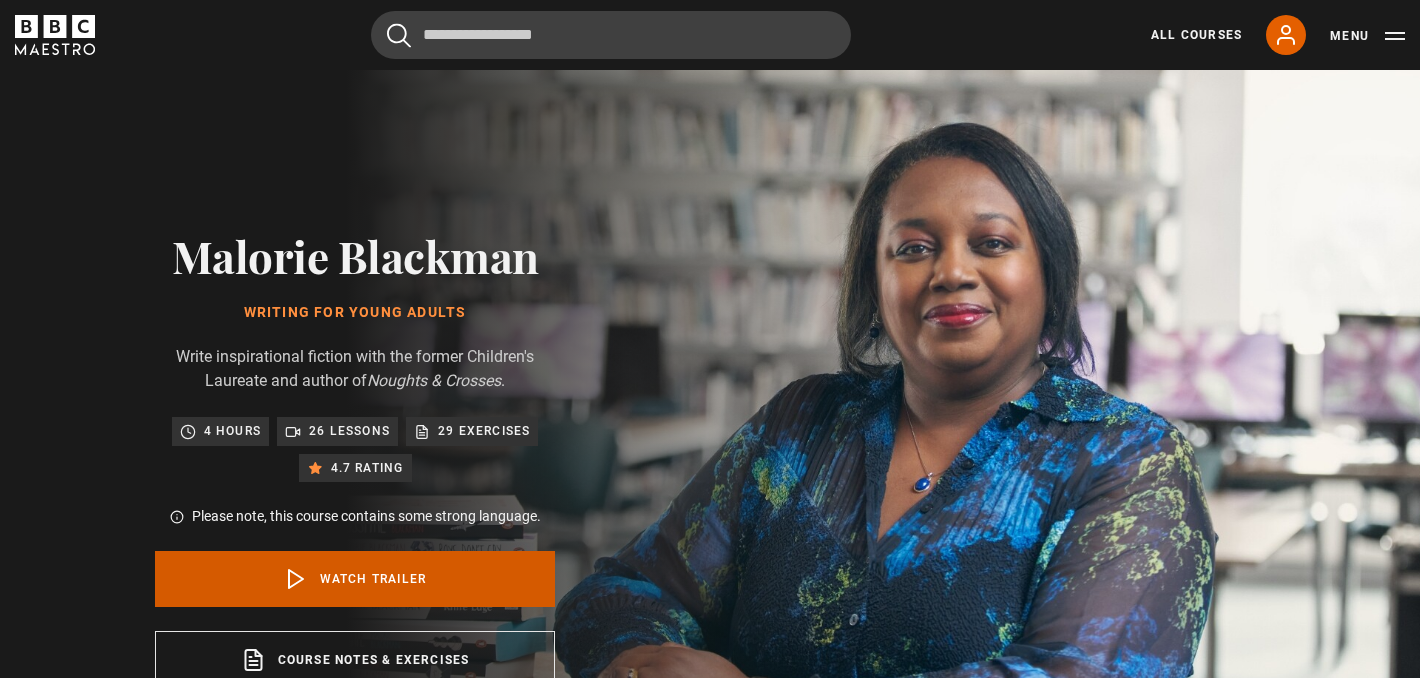 click on "Watch Trailer" at bounding box center (355, 579) 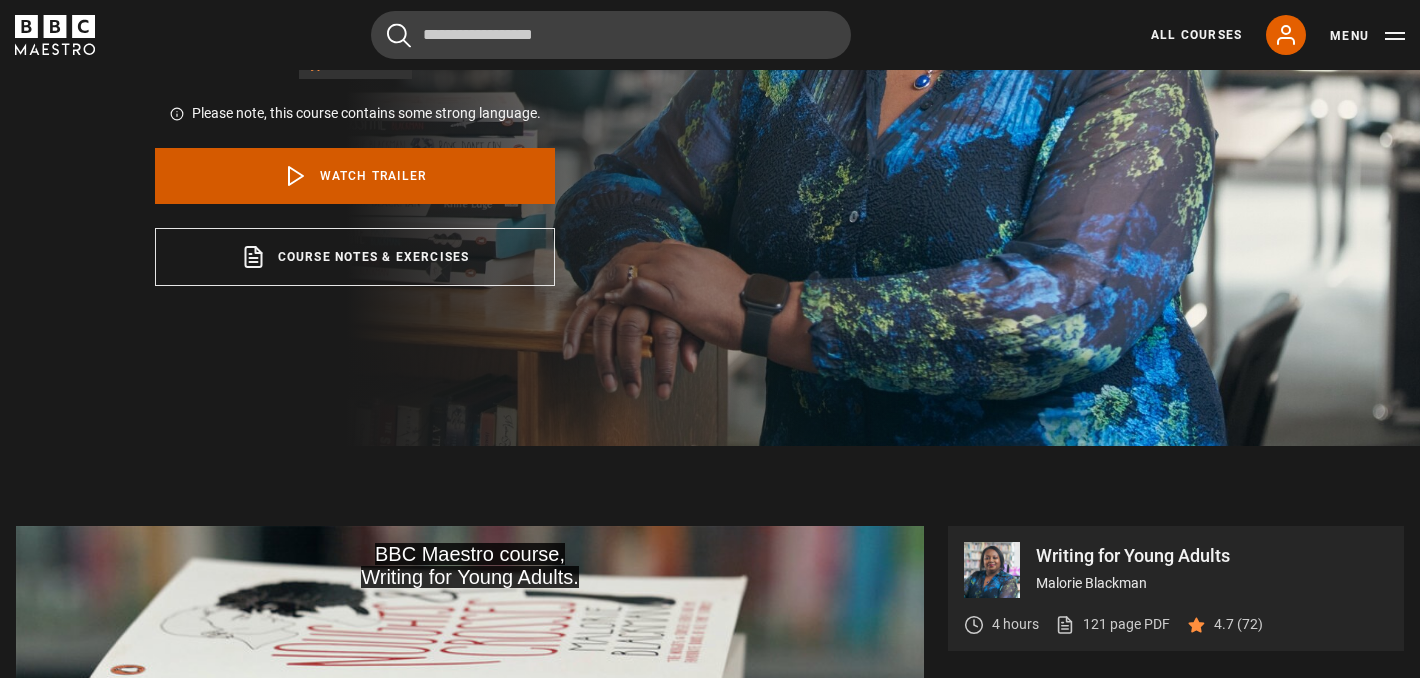 scroll, scrollTop: 793, scrollLeft: 0, axis: vertical 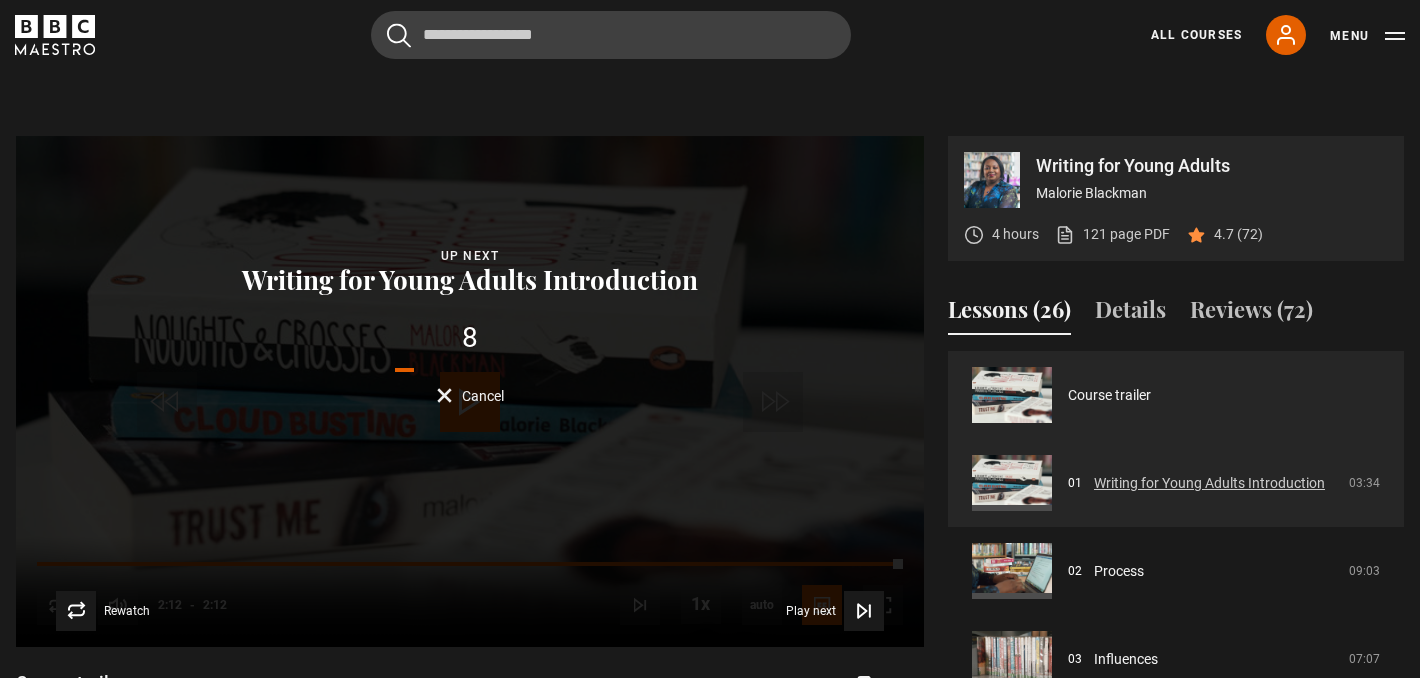 click on "Writing for Young Adults Introduction" at bounding box center (1209, 483) 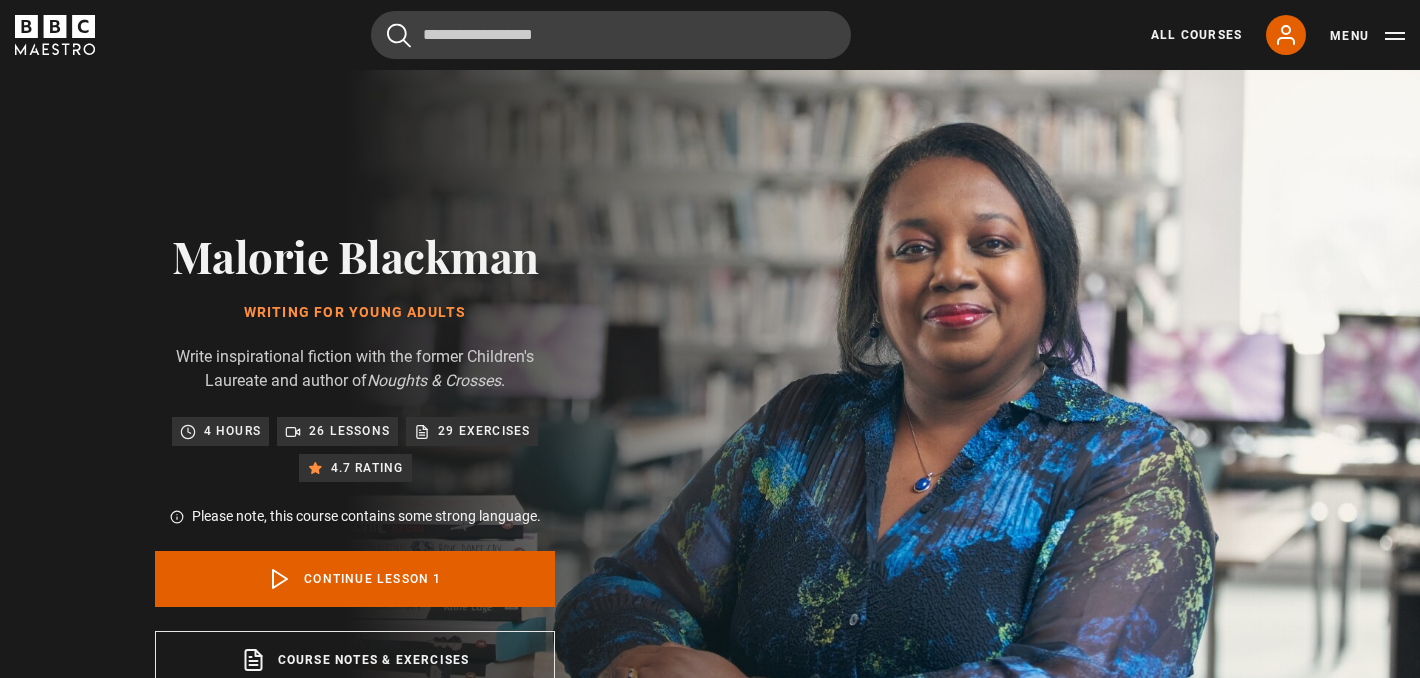 scroll, scrollTop: 849, scrollLeft: 0, axis: vertical 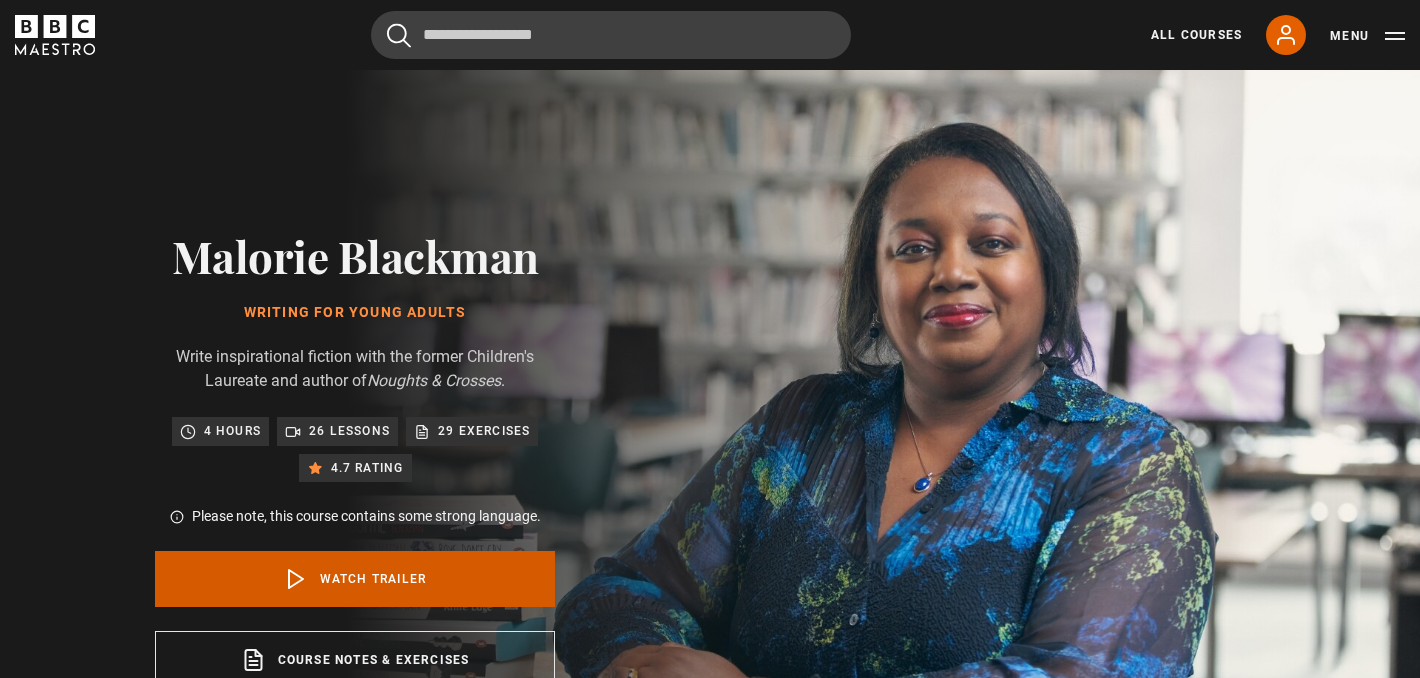 click on "Watch Trailer" at bounding box center (355, 579) 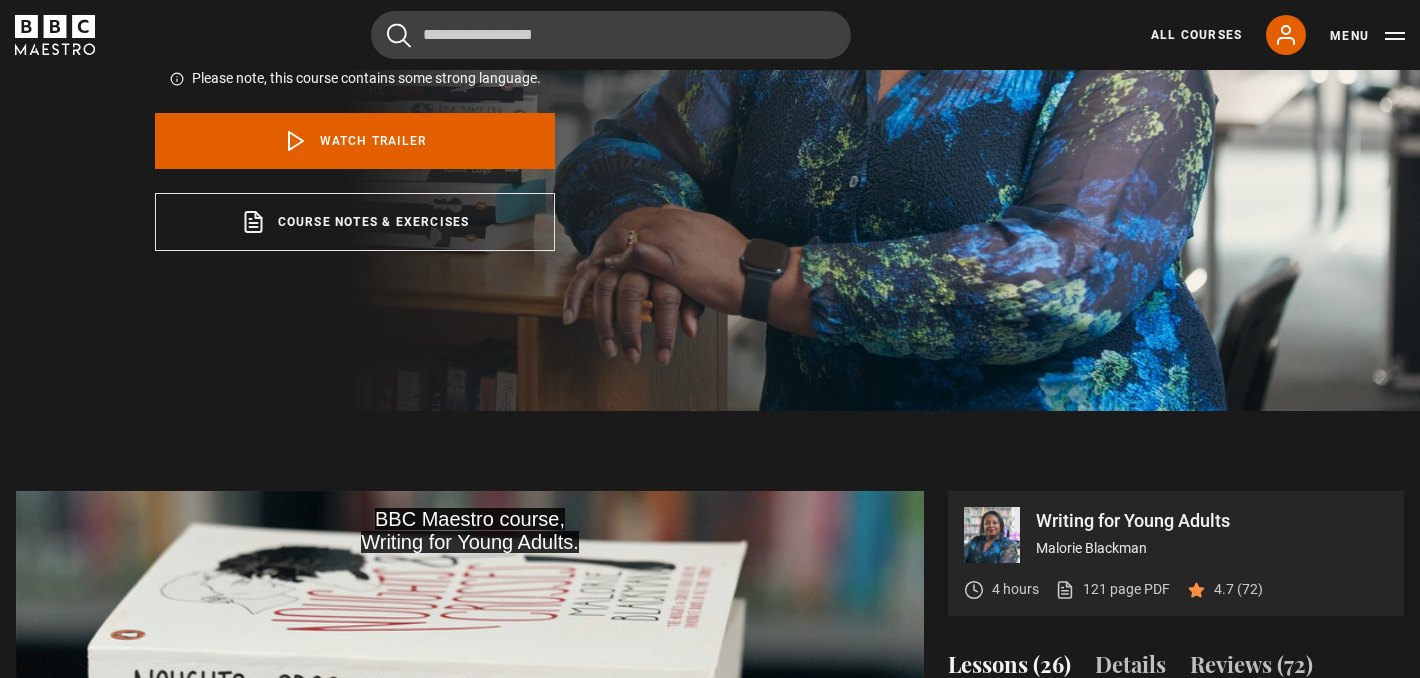 scroll, scrollTop: 796, scrollLeft: 0, axis: vertical 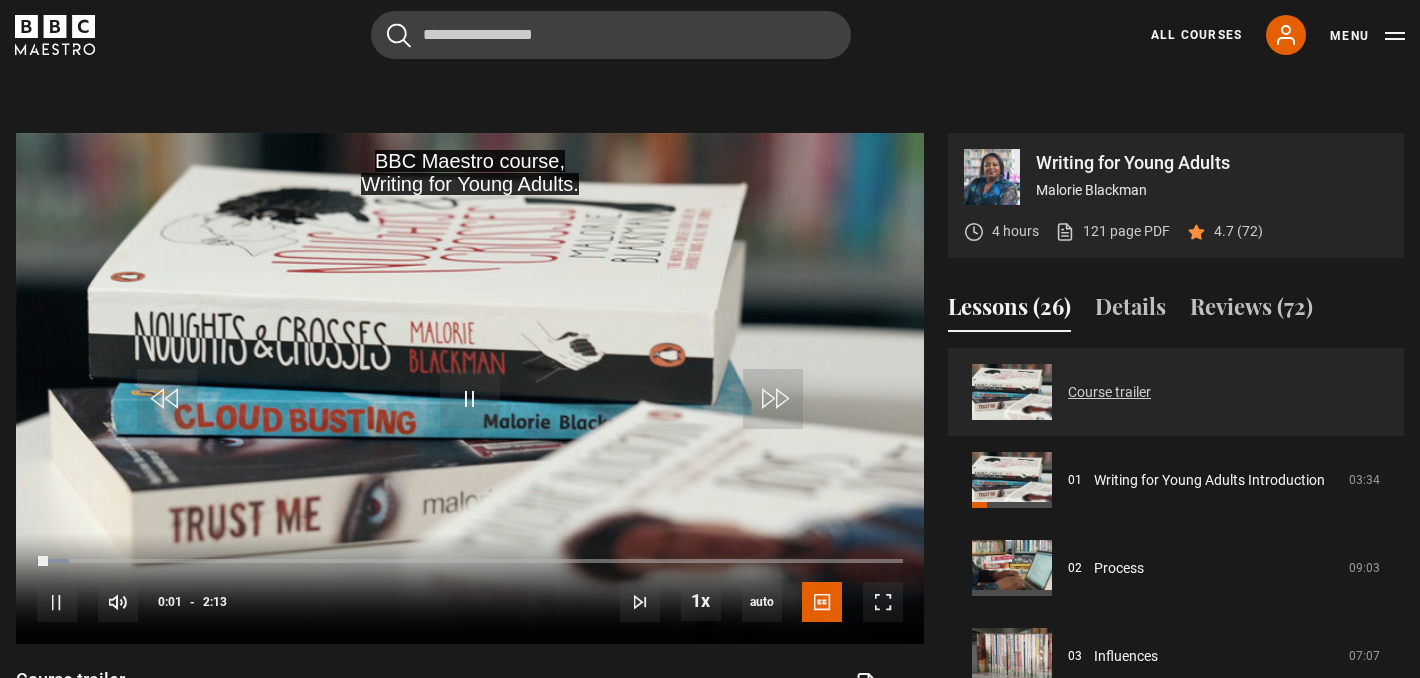 click on "Course trailer" at bounding box center [1109, 392] 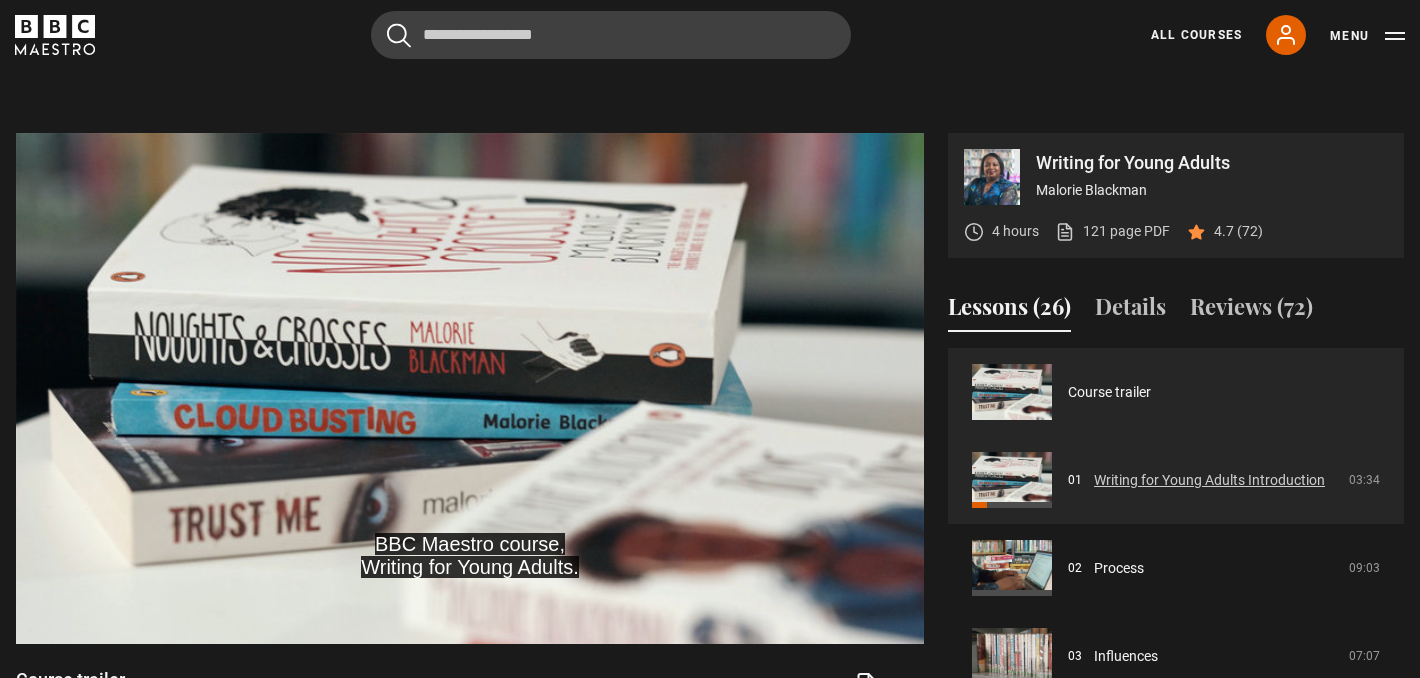 click on "Writing for Young Adults Introduction" at bounding box center (1209, 480) 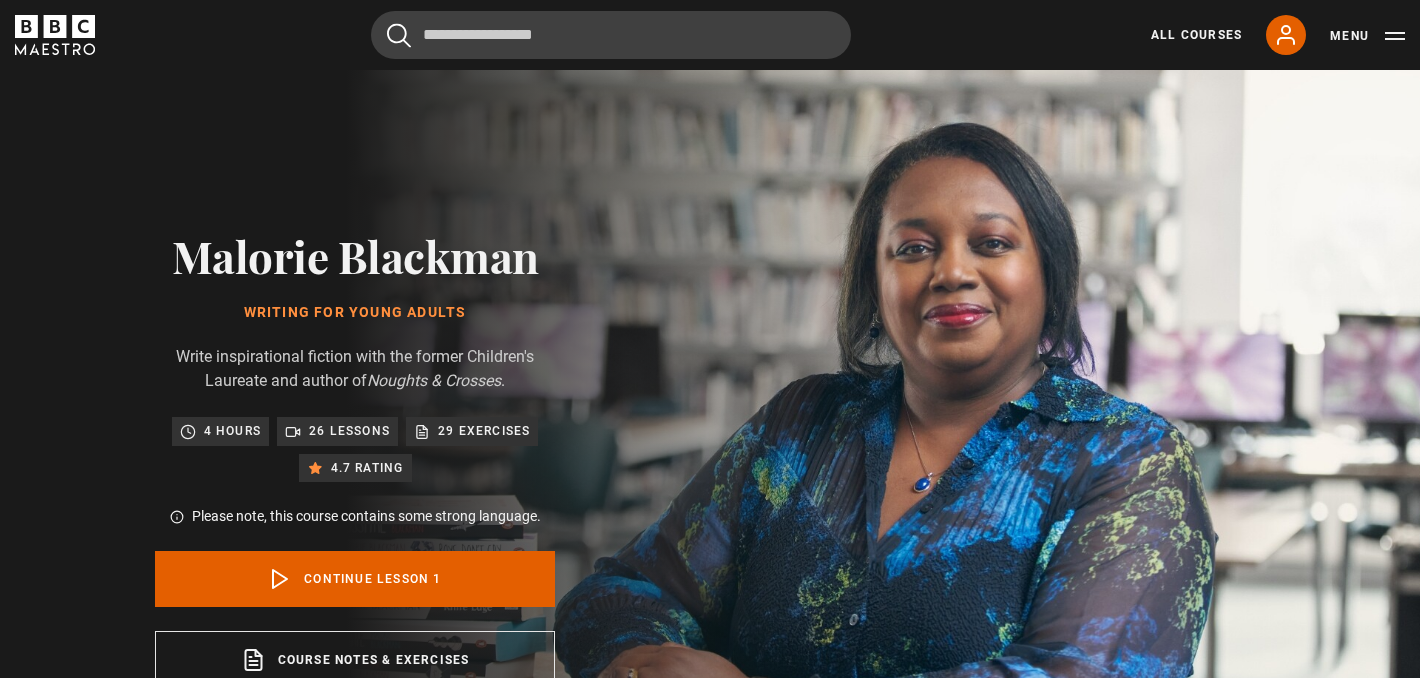 scroll, scrollTop: 849, scrollLeft: 0, axis: vertical 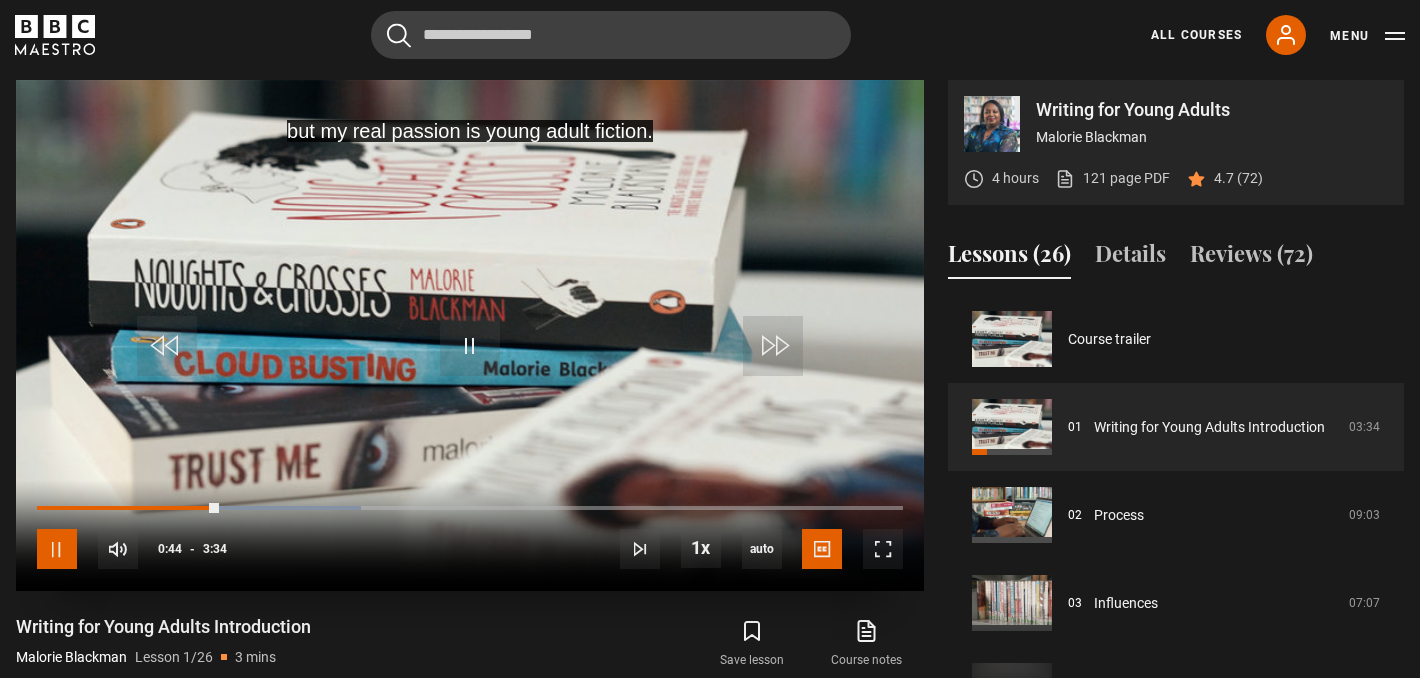 click at bounding box center (57, 549) 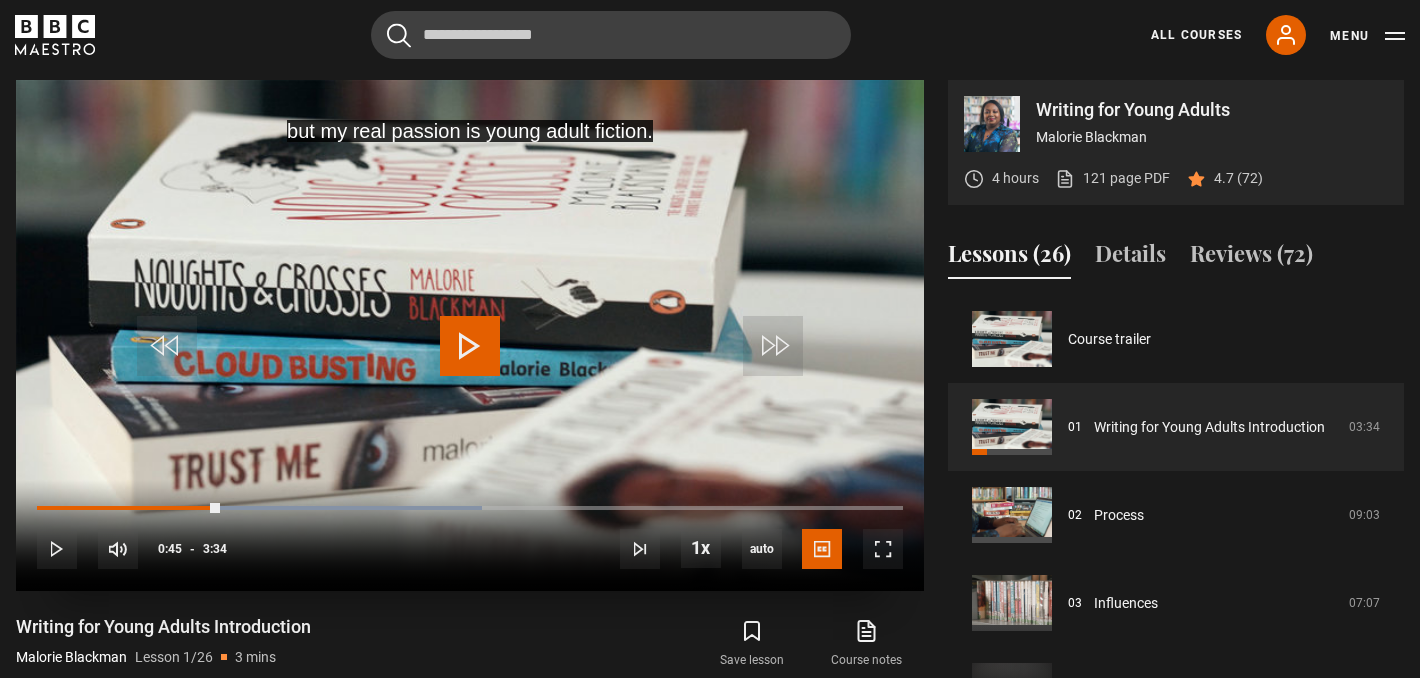 click at bounding box center (470, 346) 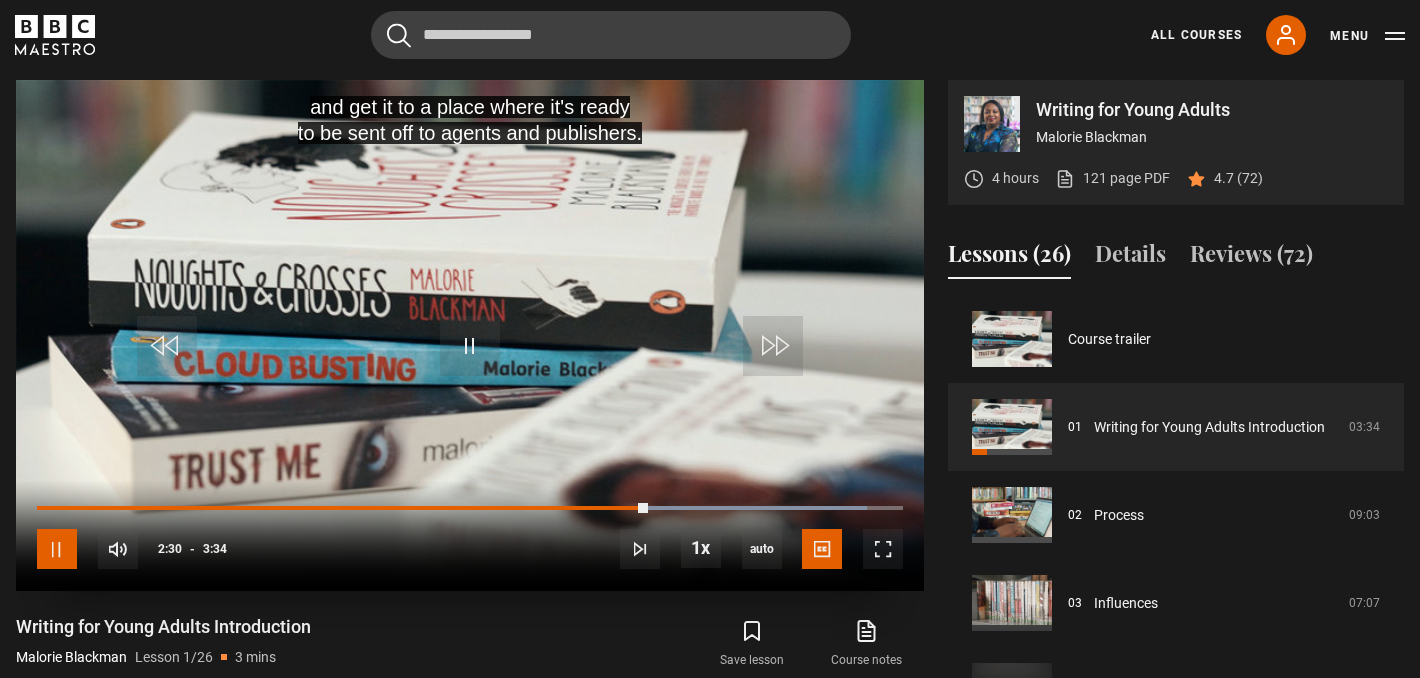 click at bounding box center (57, 549) 